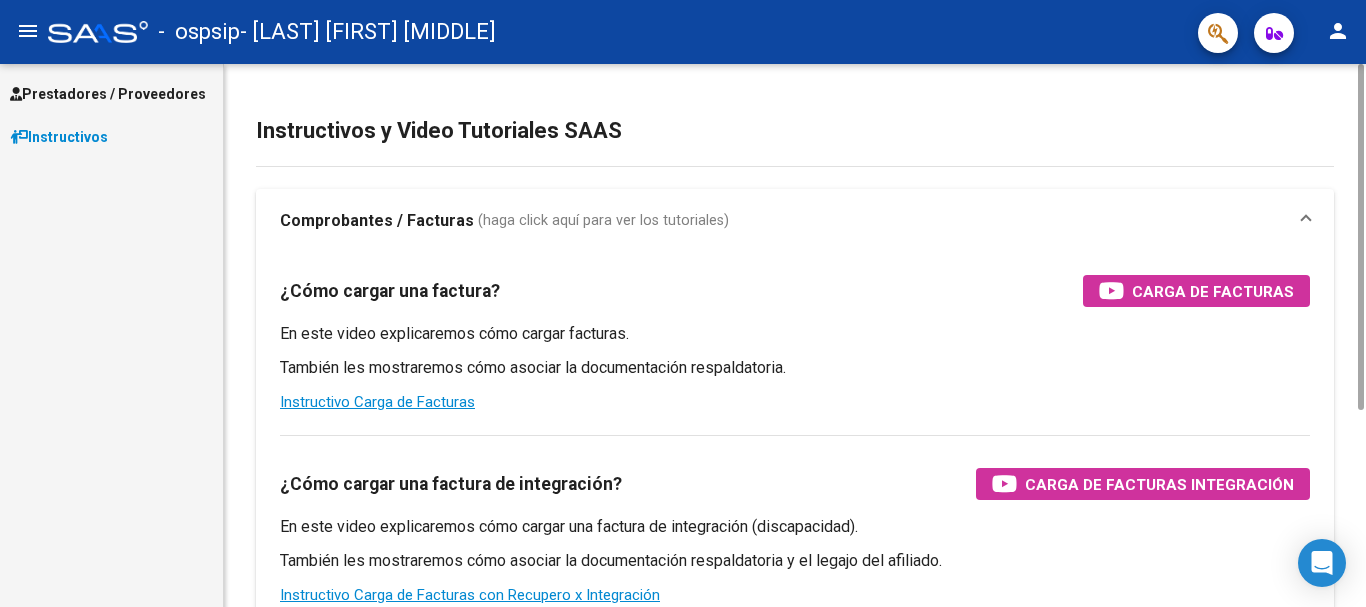 scroll, scrollTop: 0, scrollLeft: 0, axis: both 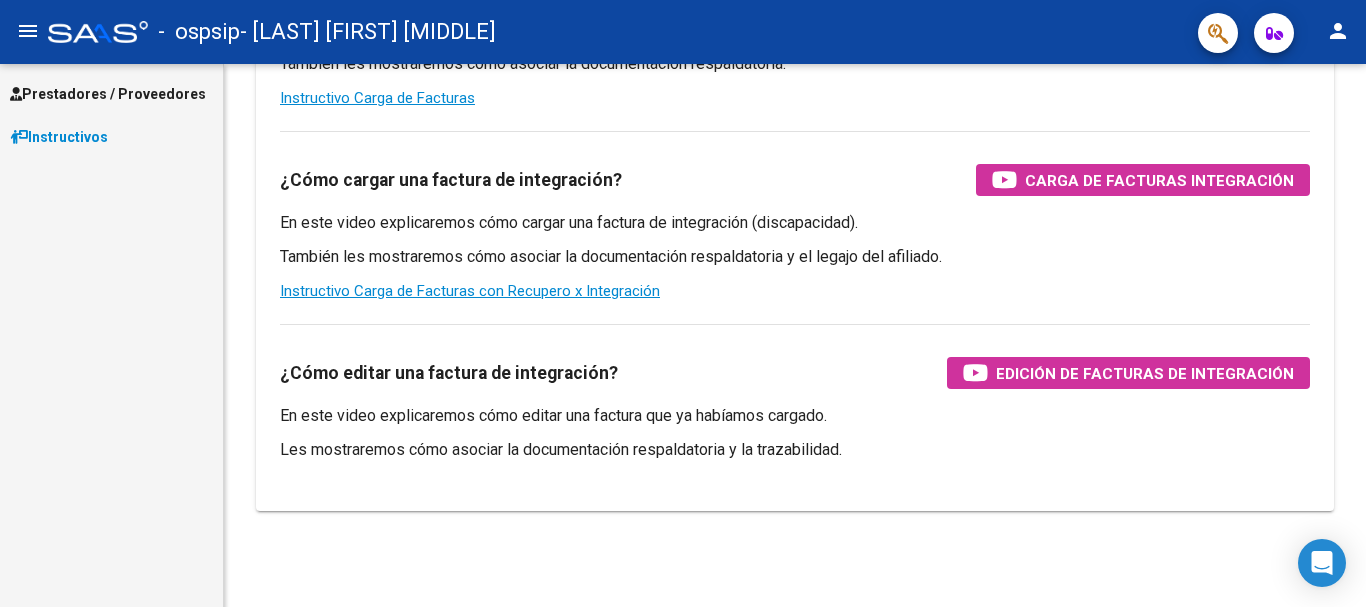 click on "Prestadores / Proveedores" at bounding box center [108, 94] 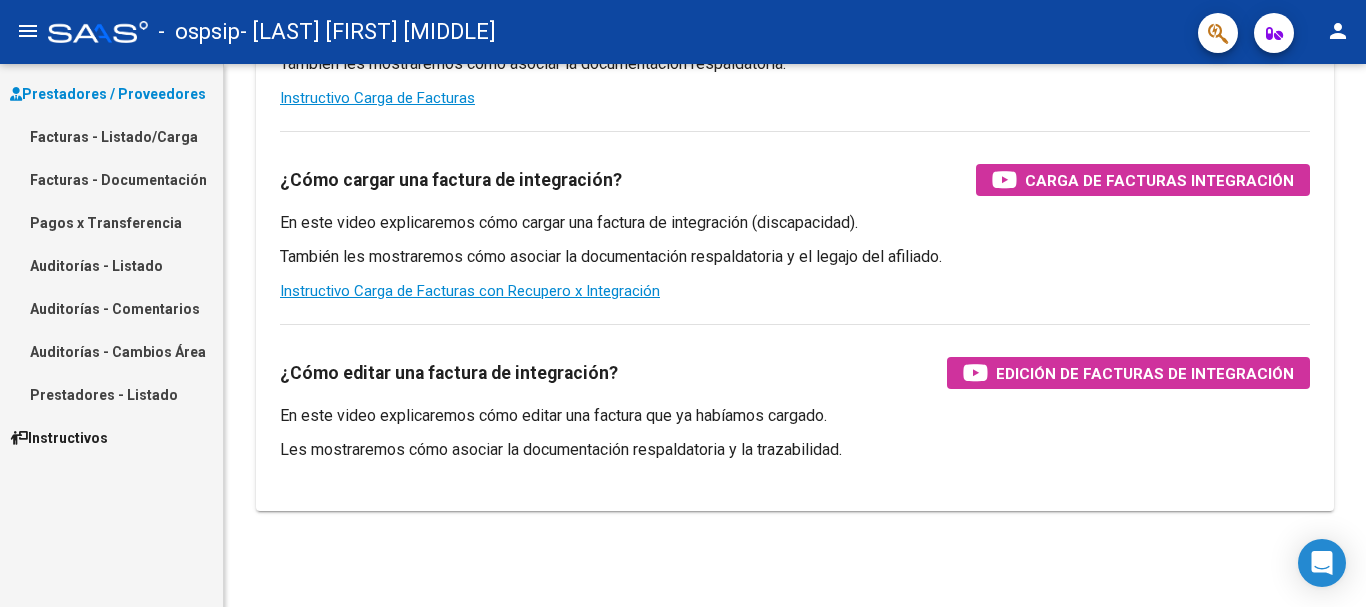 click on "Pagos x Transferencia" at bounding box center [111, 222] 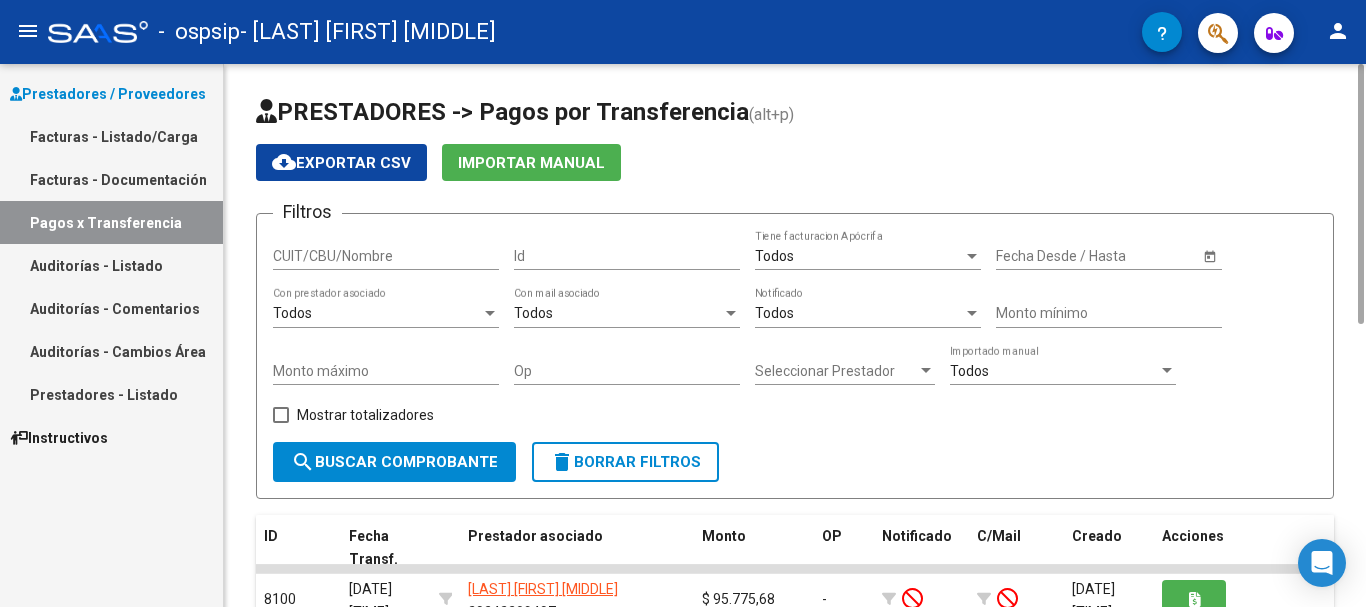 scroll, scrollTop: 200, scrollLeft: 0, axis: vertical 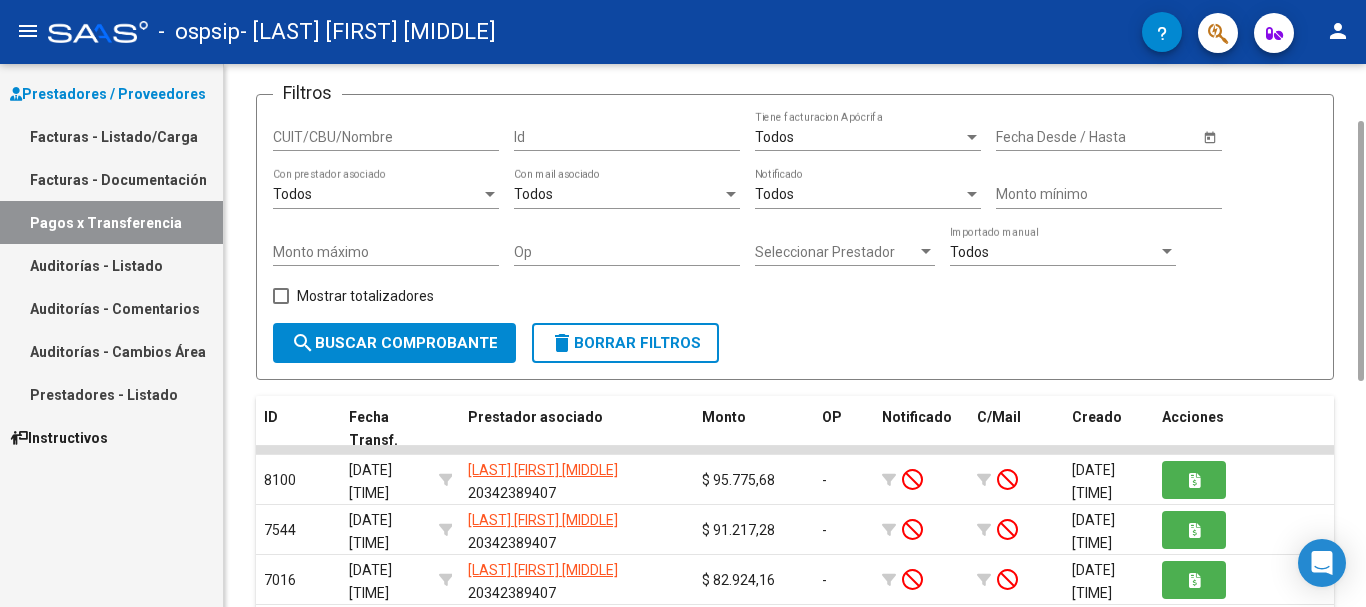 drag, startPoint x: 1360, startPoint y: 348, endPoint x: 1346, endPoint y: 309, distance: 41.4367 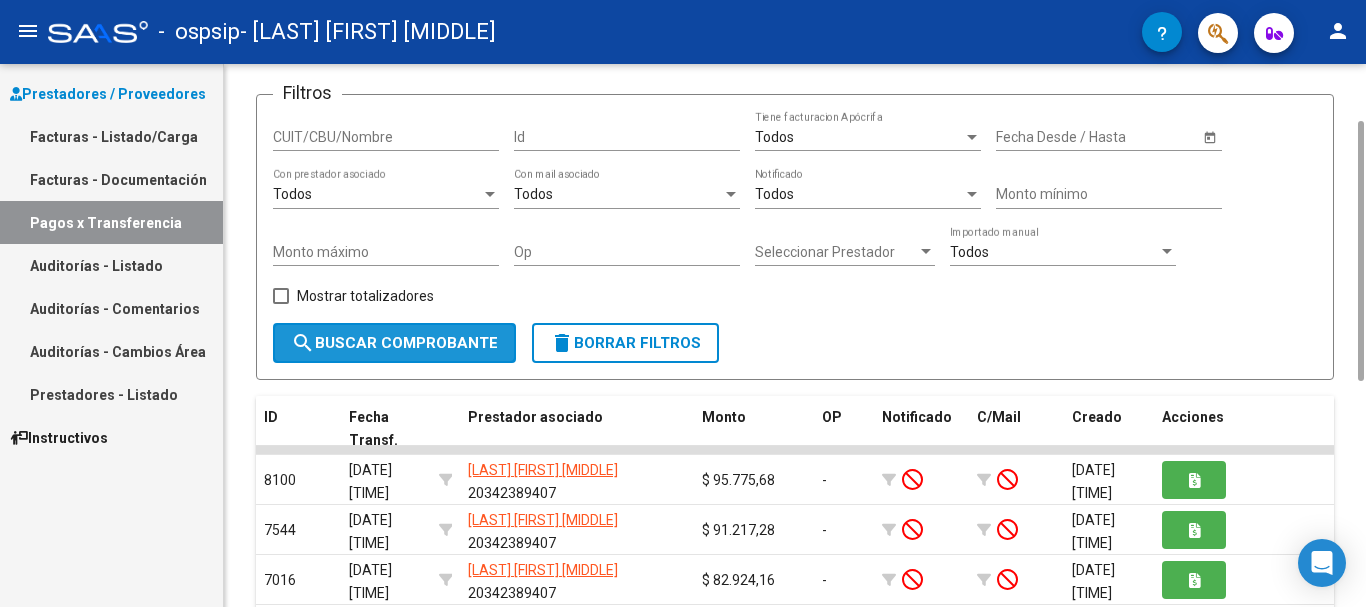 click on "search  Buscar Comprobante" 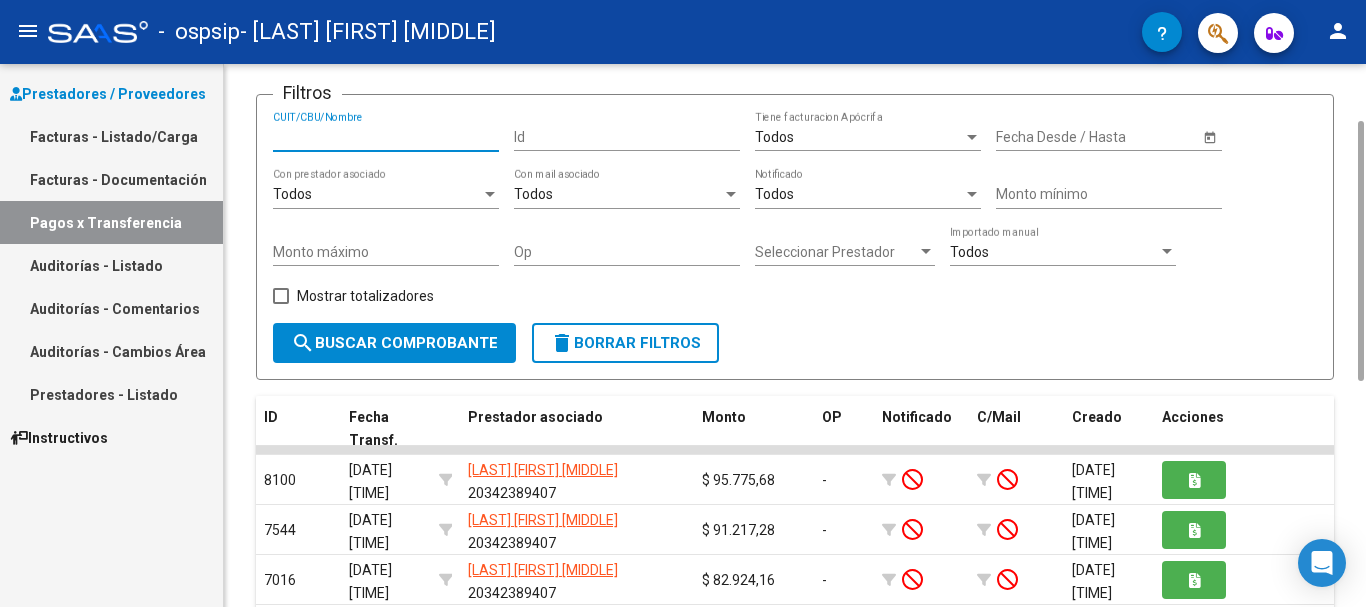 click on "CUIT/CBU/Nombre" at bounding box center [386, 137] 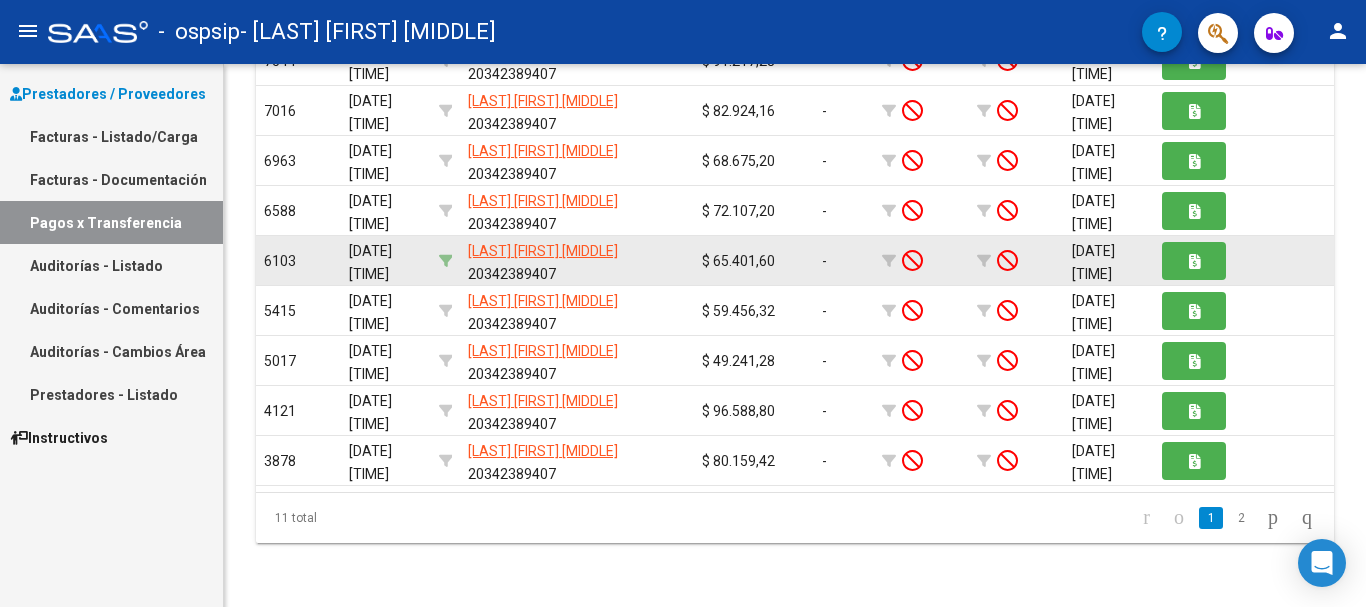scroll, scrollTop: 0, scrollLeft: 0, axis: both 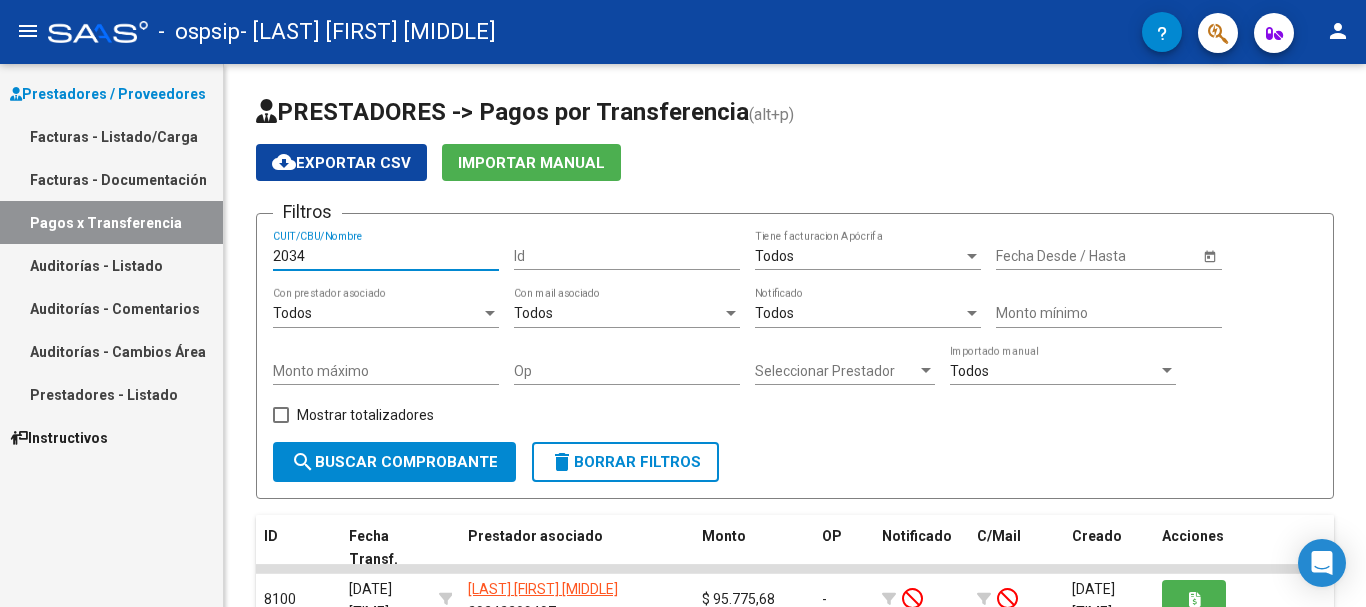 type on "2034" 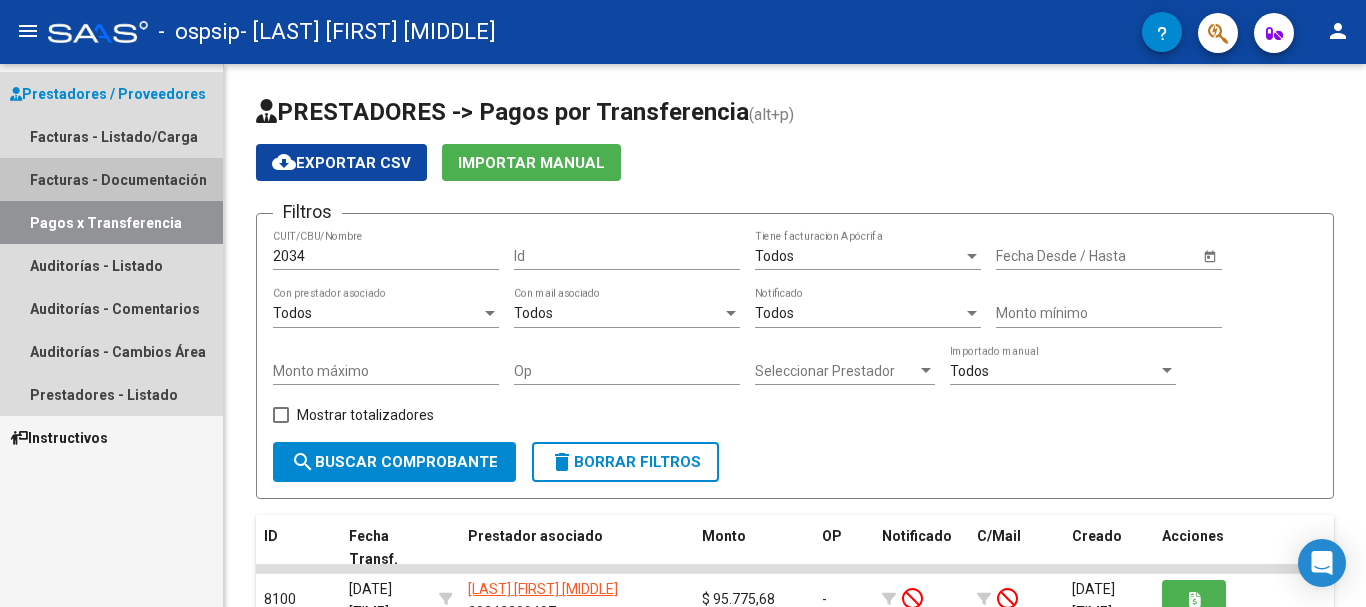 click on "Facturas - Documentación" at bounding box center [111, 179] 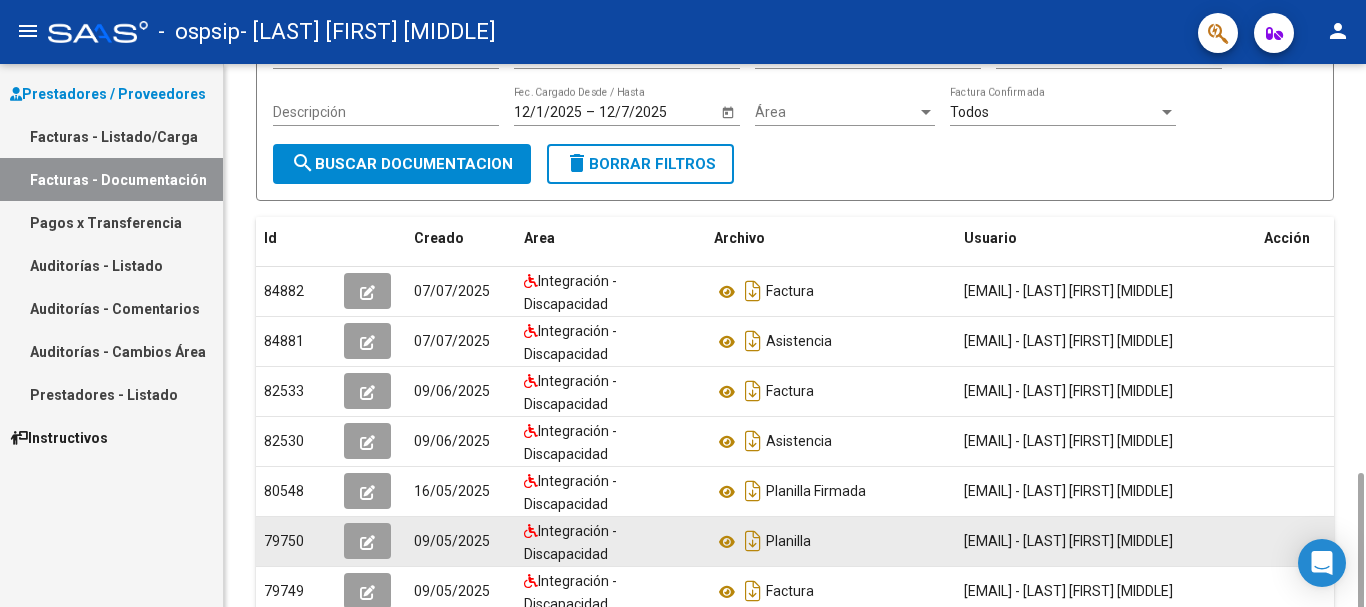 scroll, scrollTop: 400, scrollLeft: 0, axis: vertical 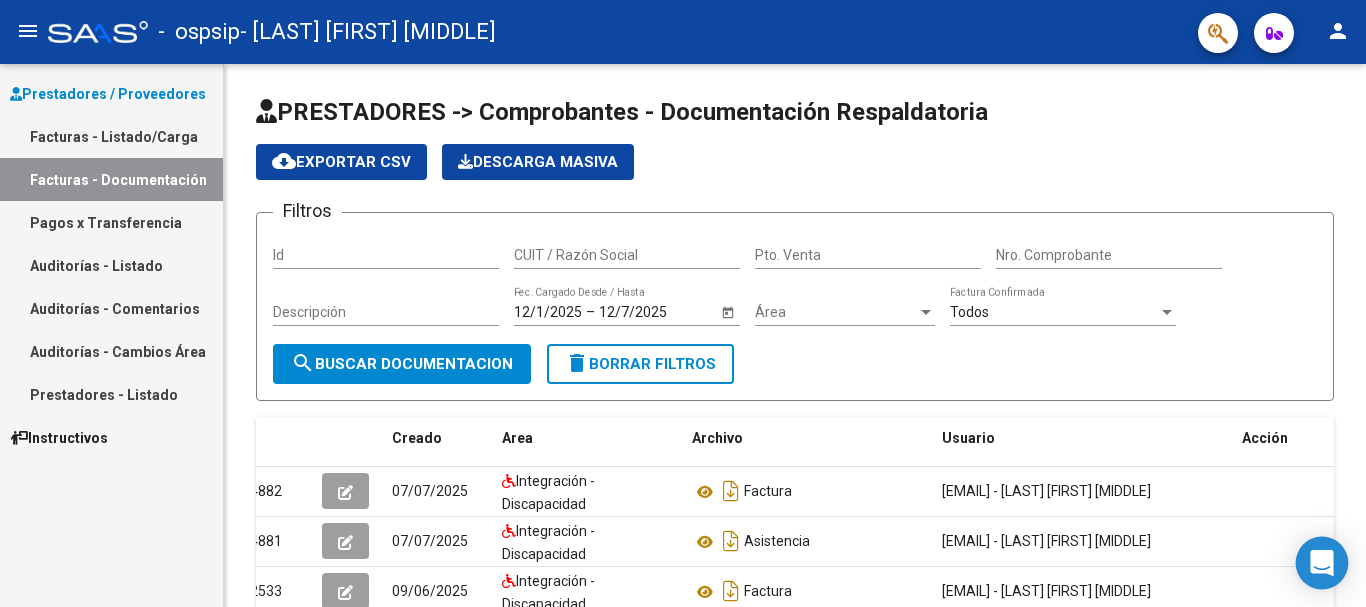 click 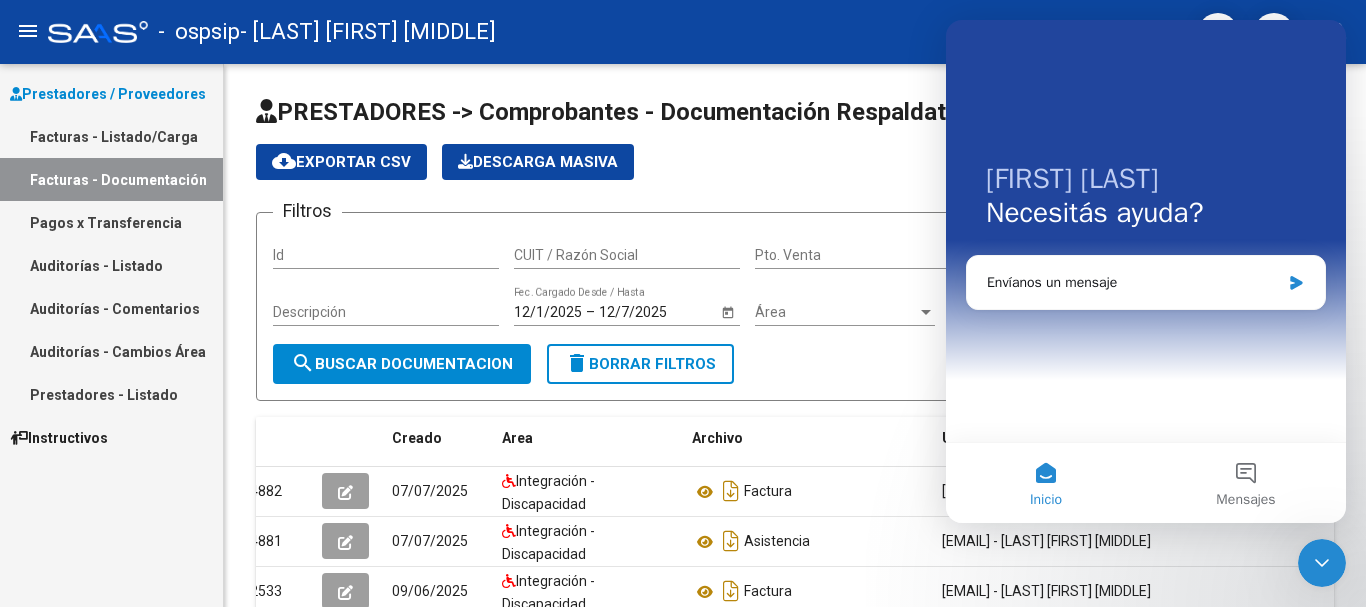scroll, scrollTop: 0, scrollLeft: 0, axis: both 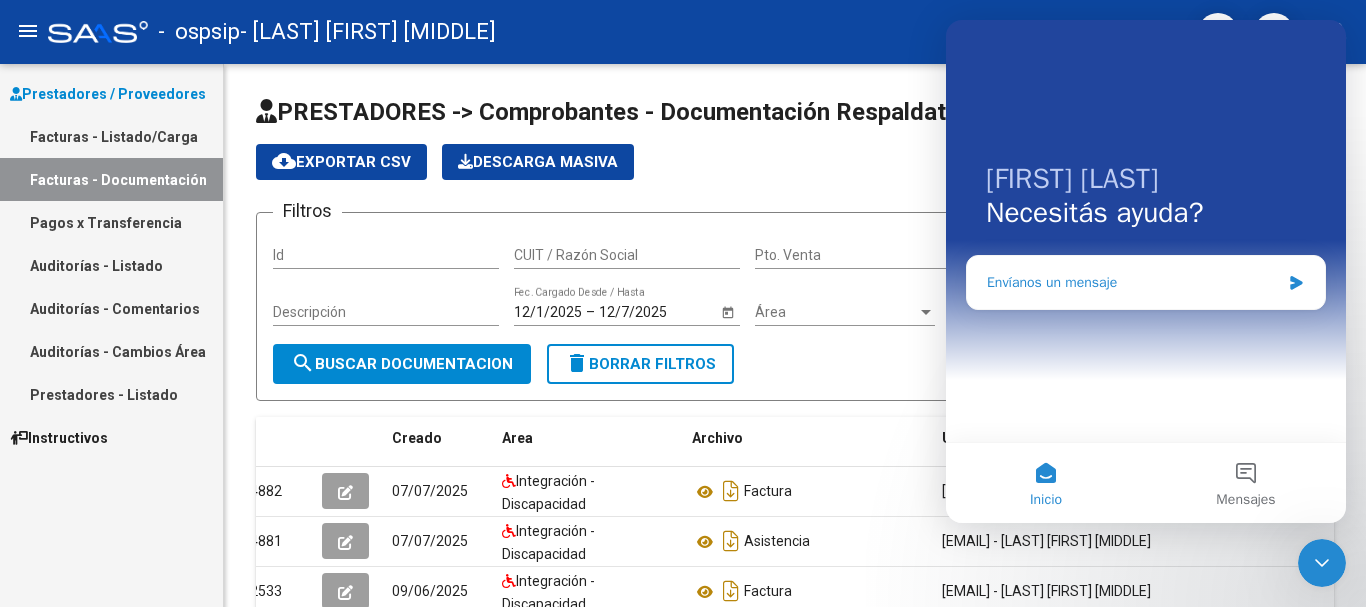 click on "Envíanos un mensaje" at bounding box center [1146, 282] 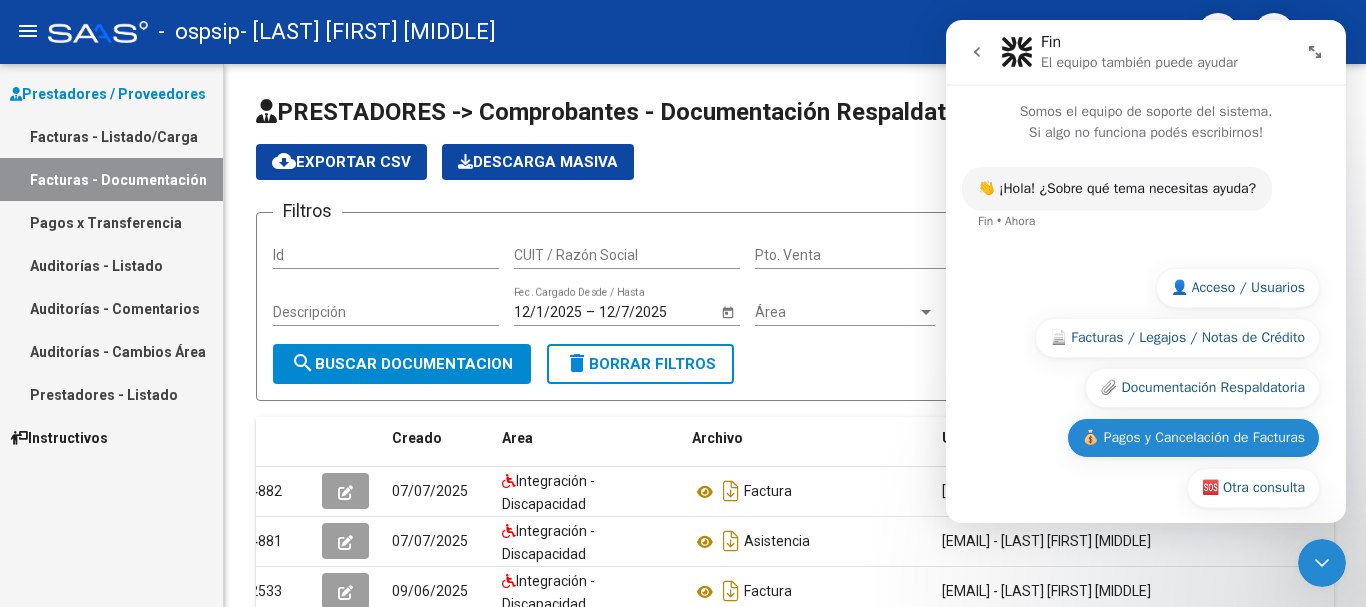 click on "💰 Pagos y Cancelación de Facturas" at bounding box center (1193, 438) 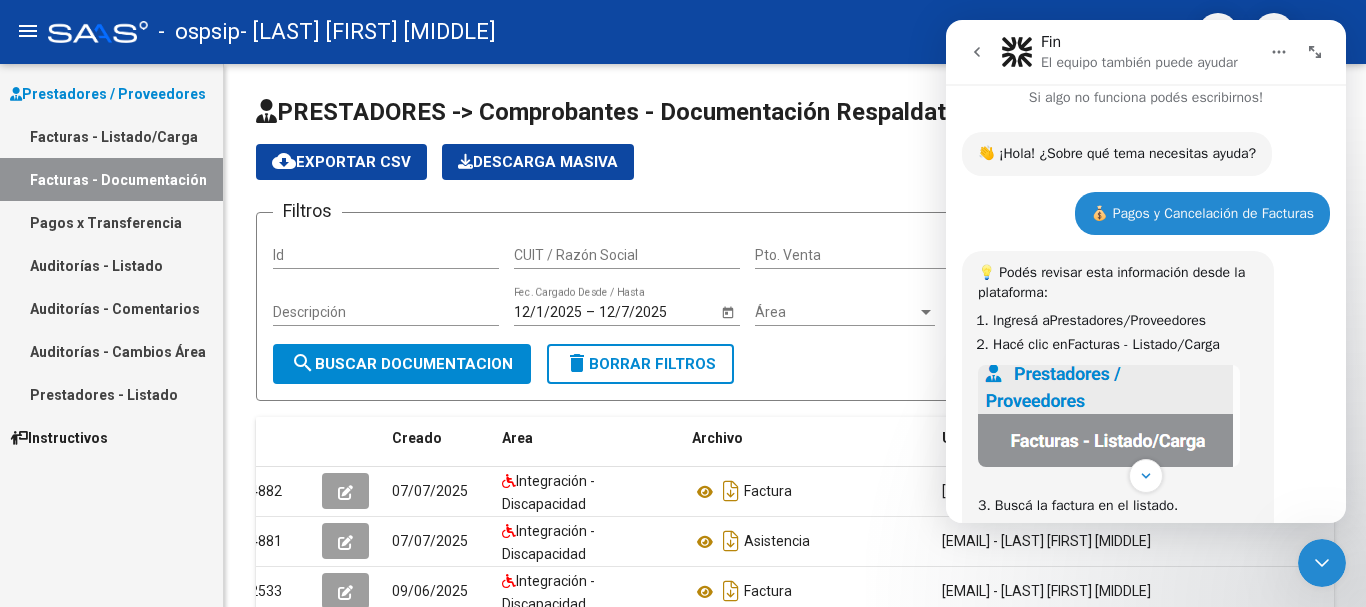 scroll, scrollTop: 0, scrollLeft: 0, axis: both 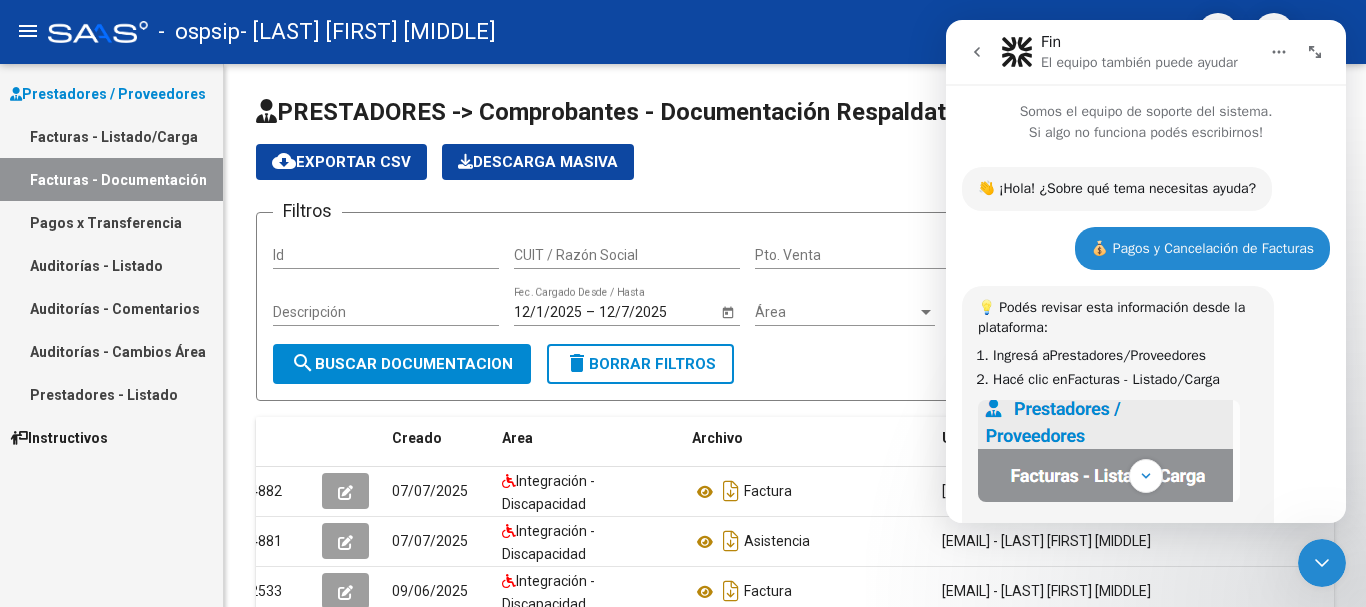 click on "Facturas - Listado/Carga" at bounding box center [111, 136] 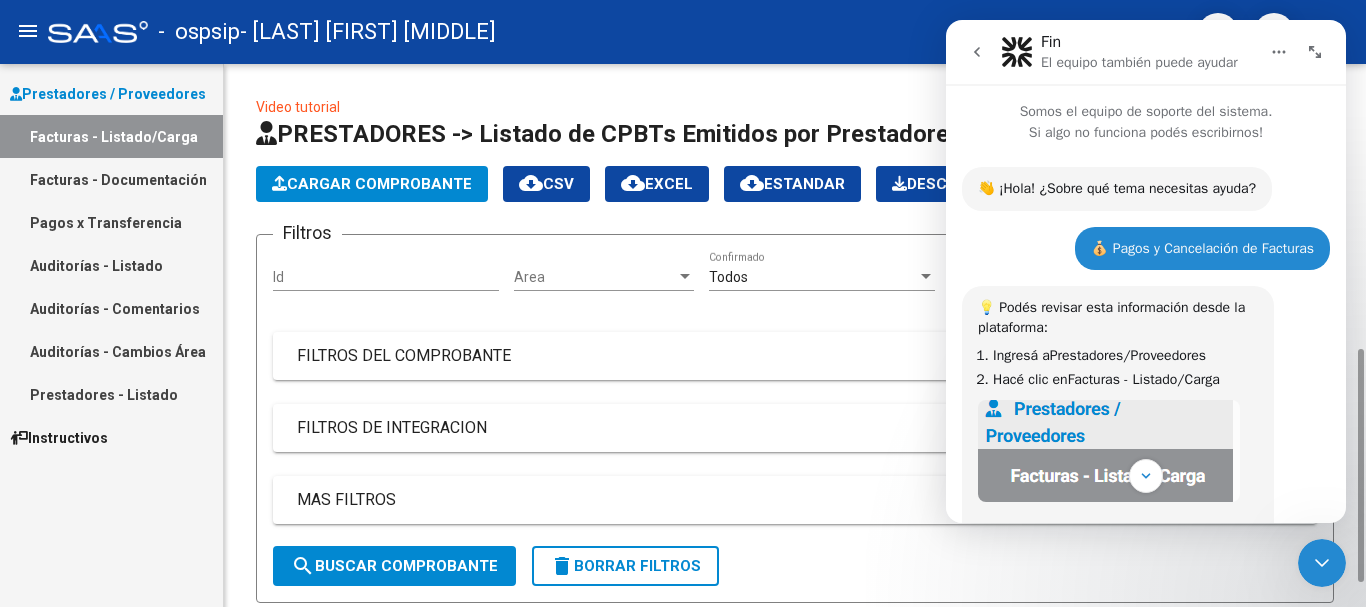 scroll, scrollTop: 200, scrollLeft: 0, axis: vertical 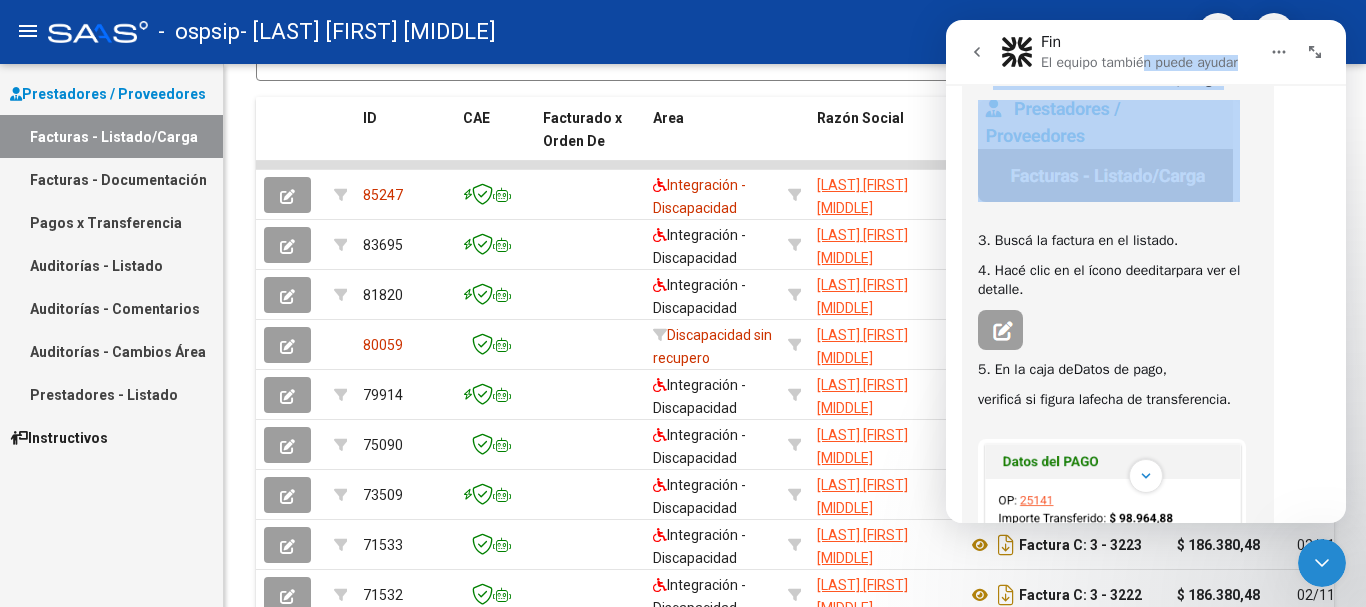 drag, startPoint x: 1148, startPoint y: 43, endPoint x: 1224, endPoint y: 95, distance: 92.086914 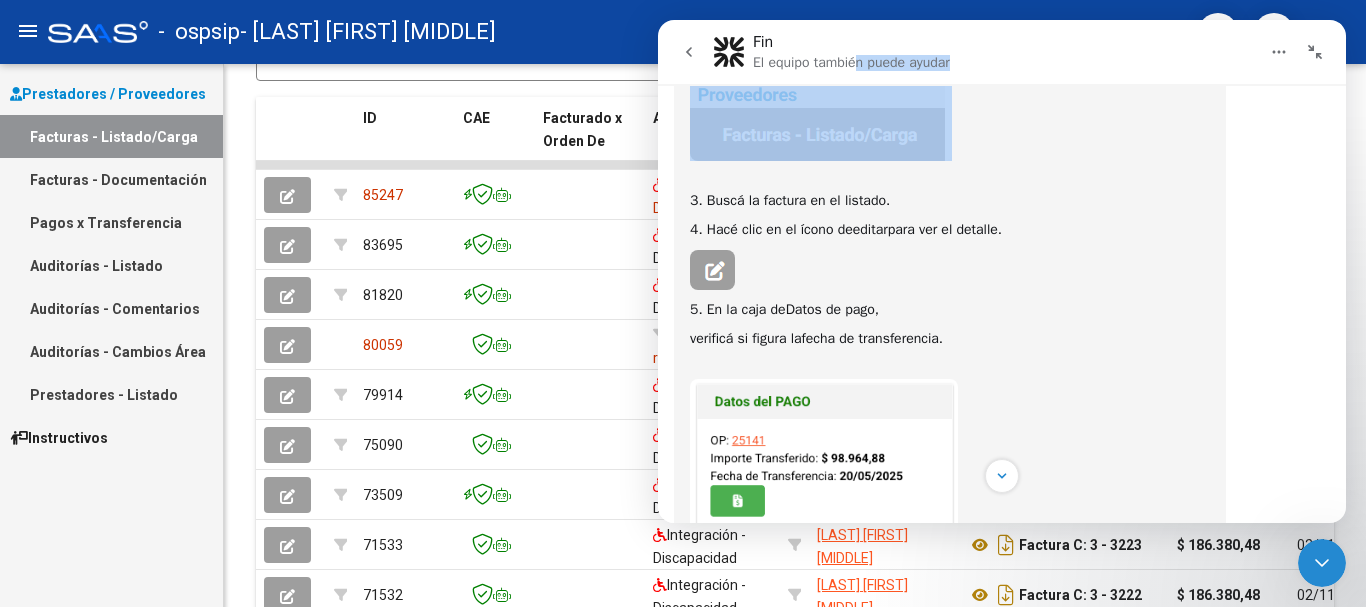scroll, scrollTop: 279, scrollLeft: 0, axis: vertical 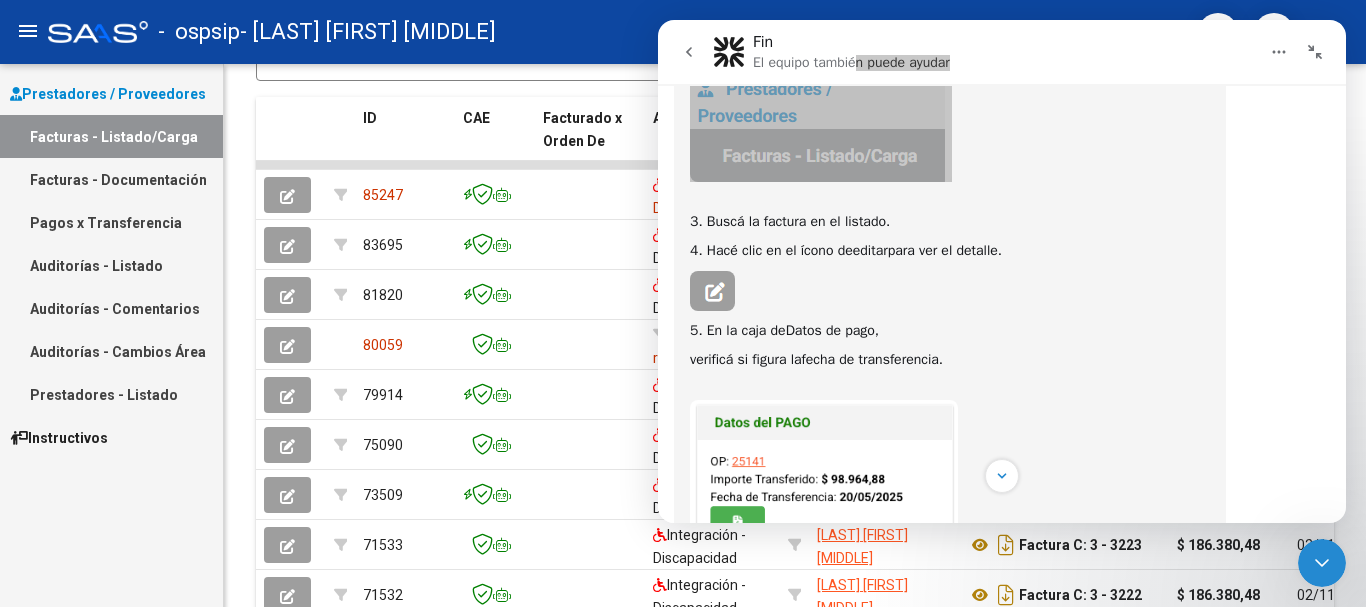 click 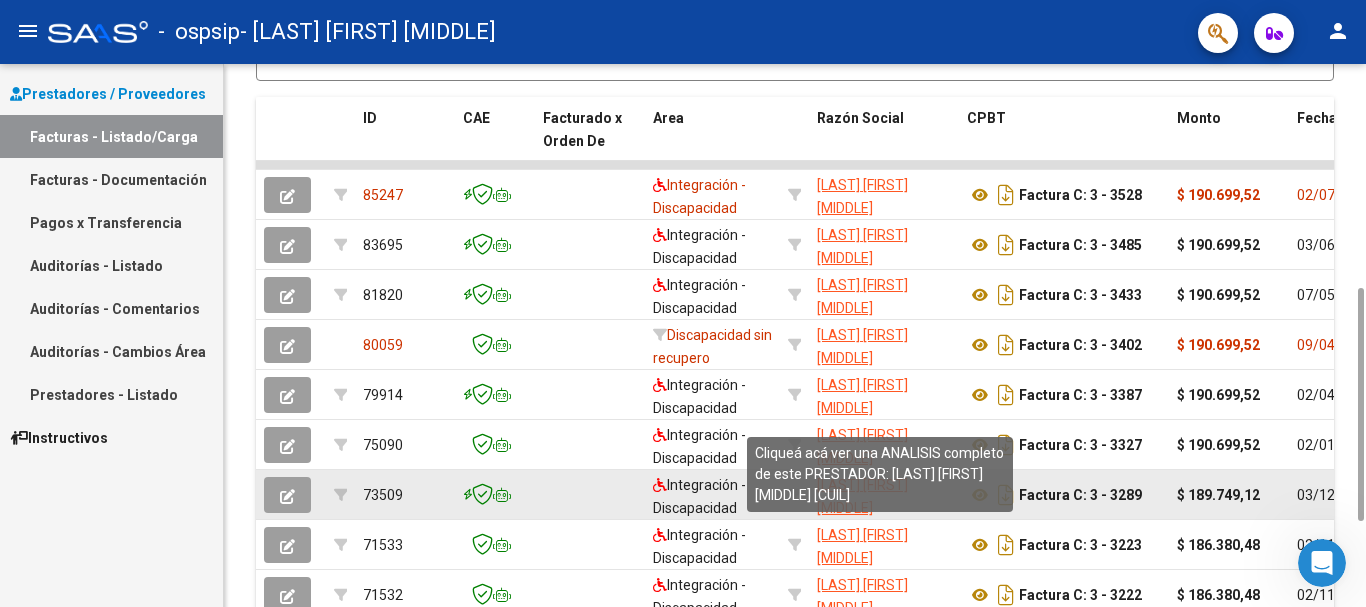 scroll, scrollTop: 0, scrollLeft: 0, axis: both 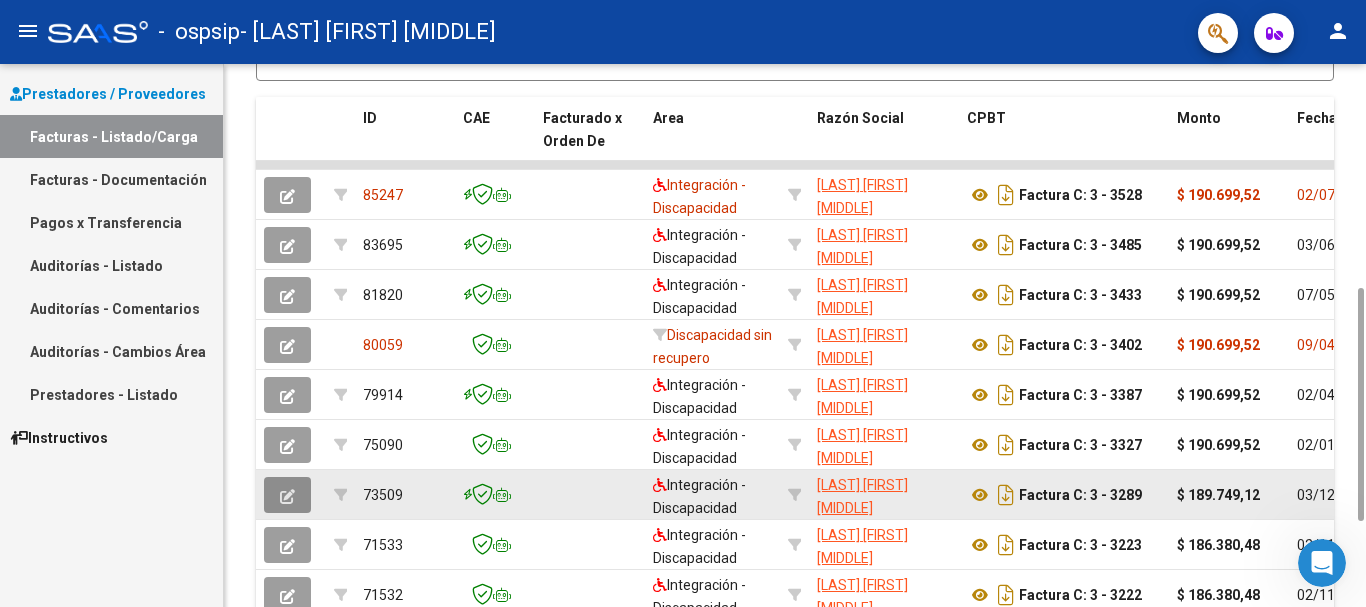 click 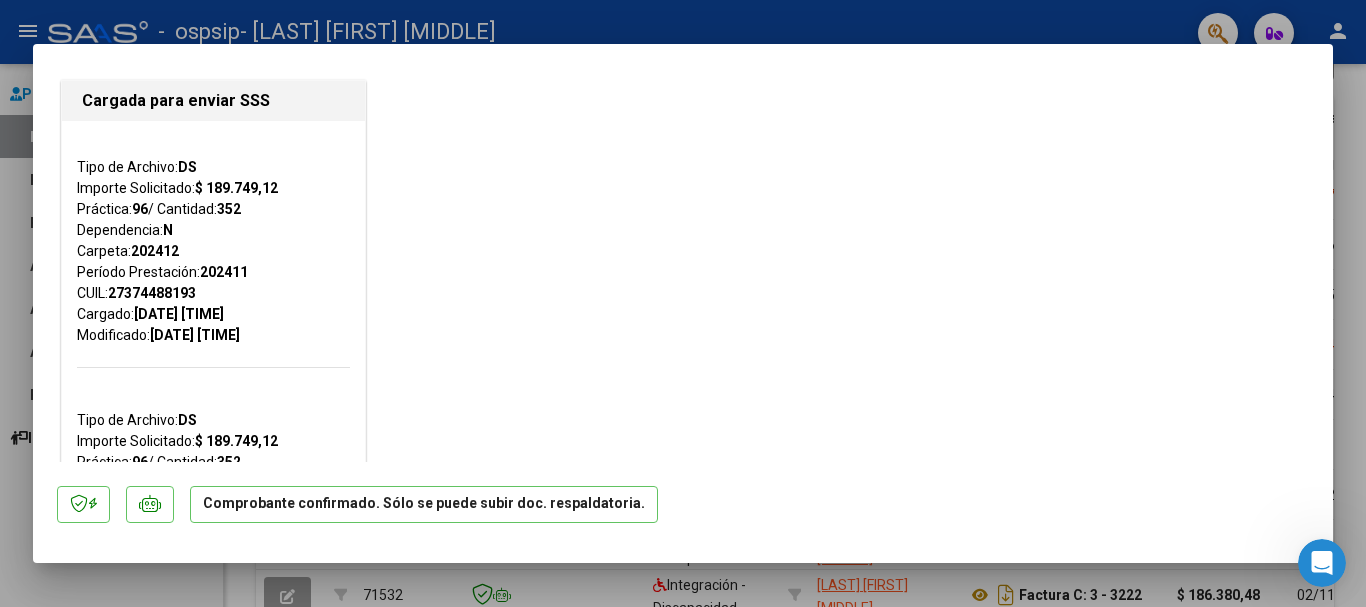 scroll, scrollTop: 0, scrollLeft: 0, axis: both 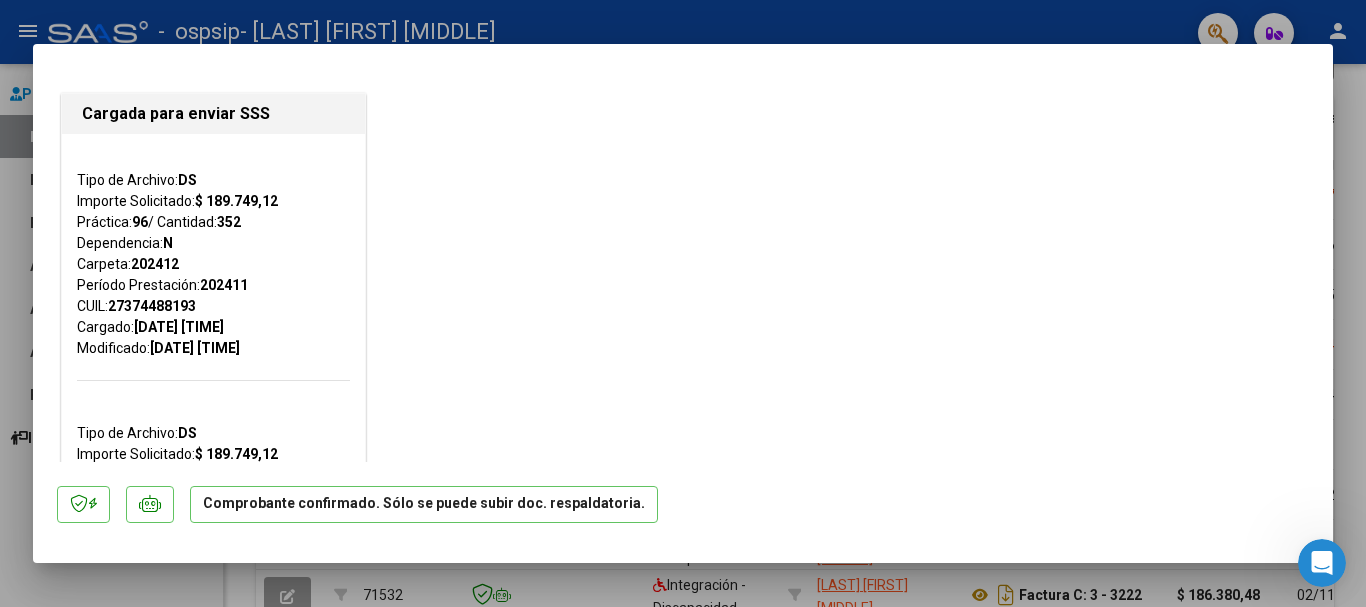 click at bounding box center (683, 303) 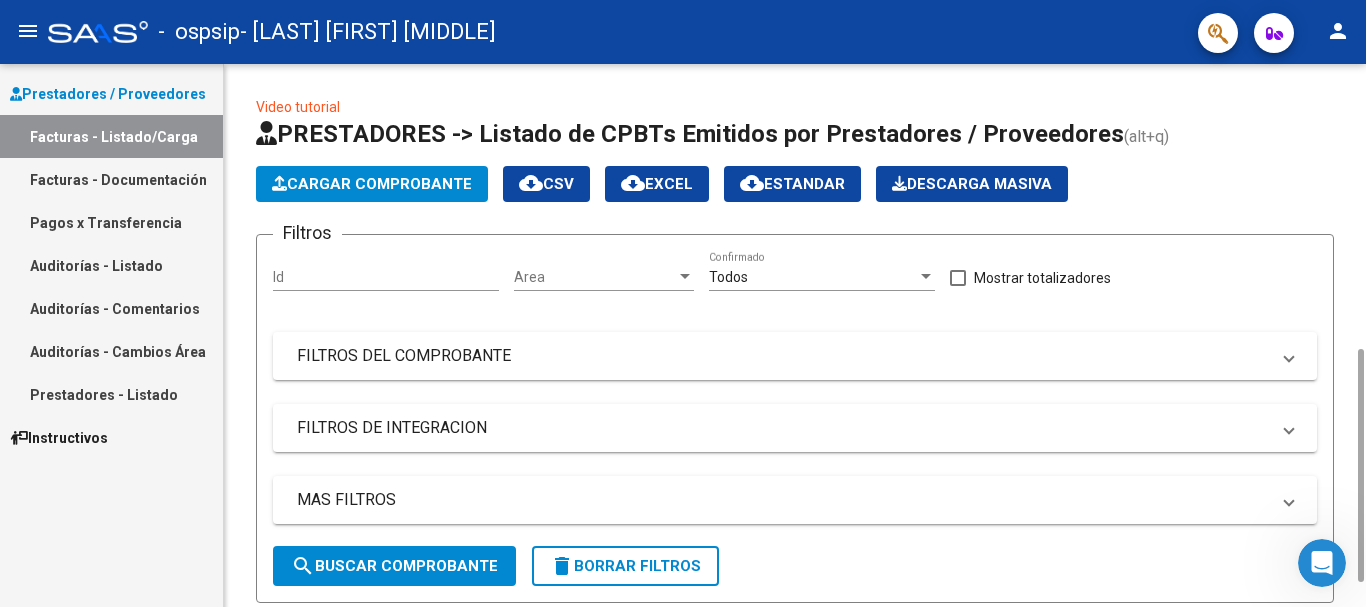 scroll, scrollTop: 400, scrollLeft: 0, axis: vertical 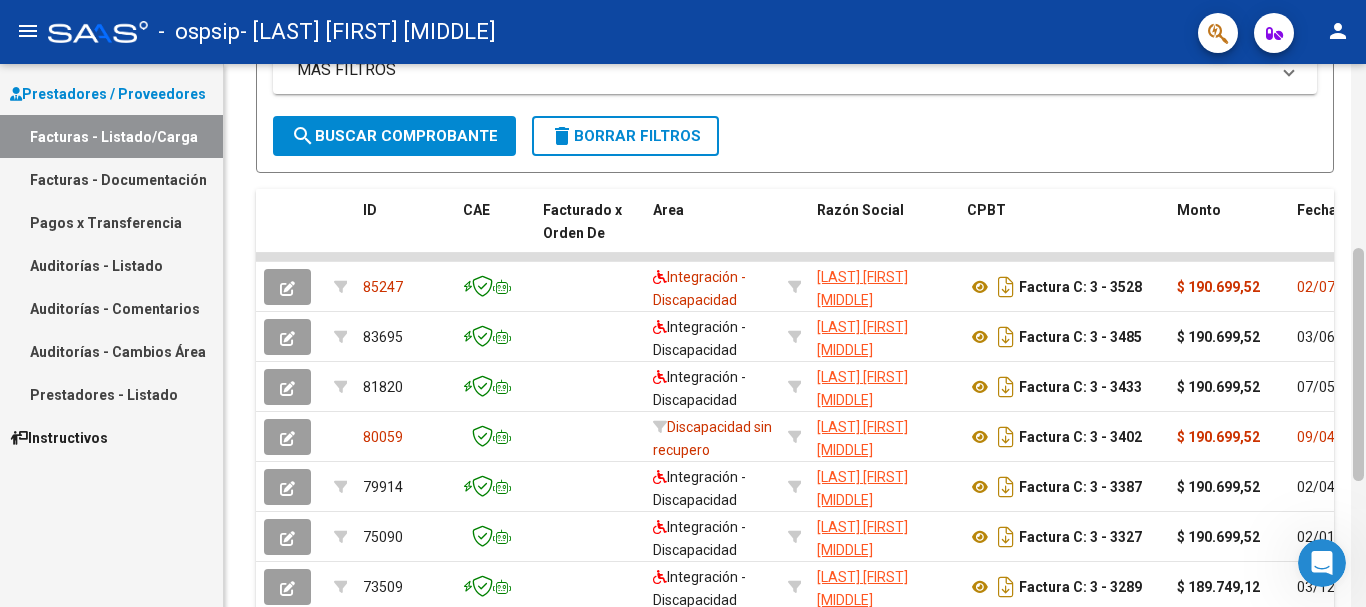 drag, startPoint x: 1358, startPoint y: 373, endPoint x: 1365, endPoint y: 387, distance: 15.652476 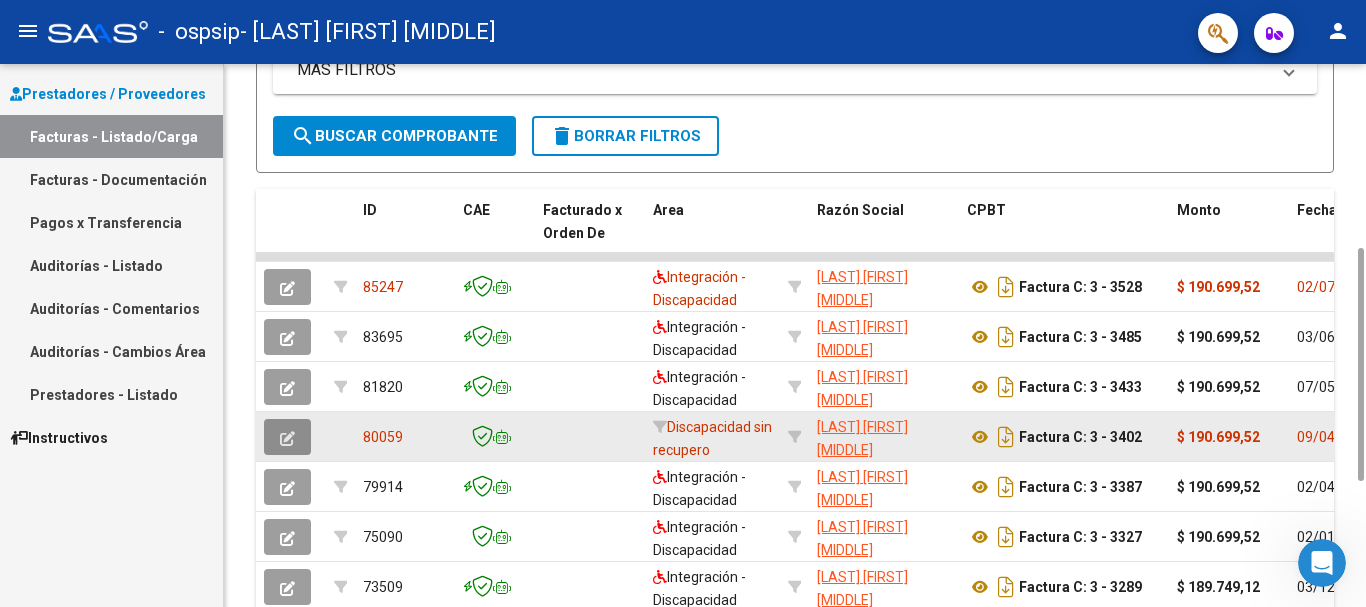 click 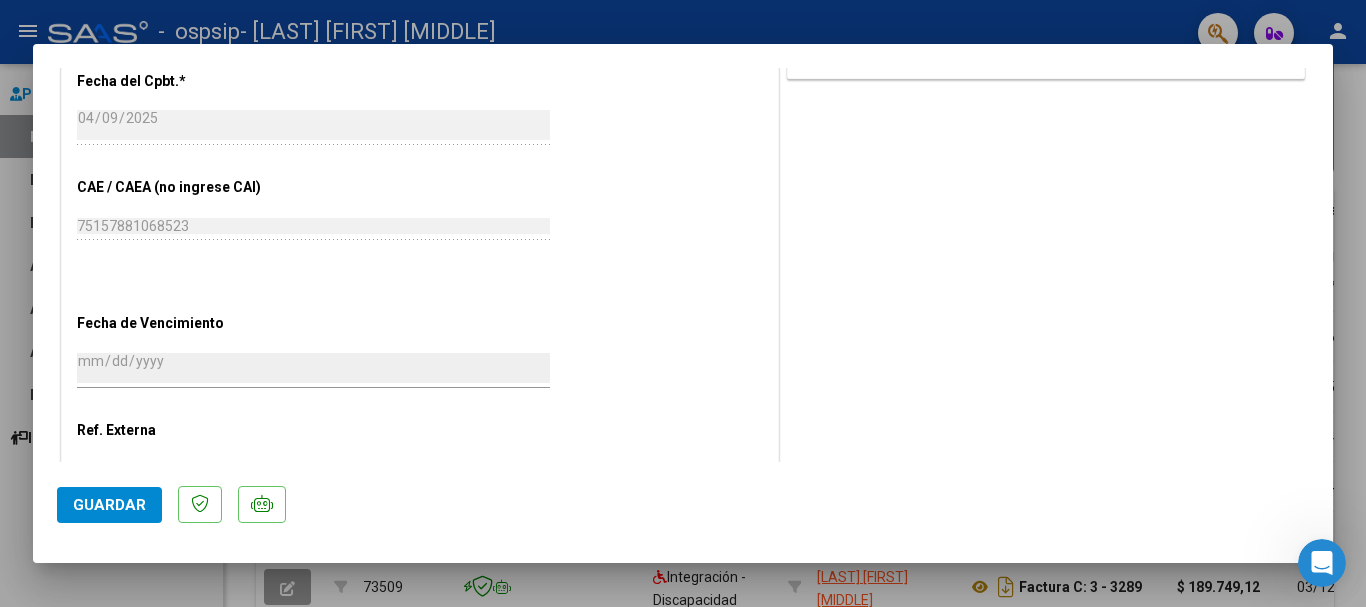 scroll, scrollTop: 1040, scrollLeft: 0, axis: vertical 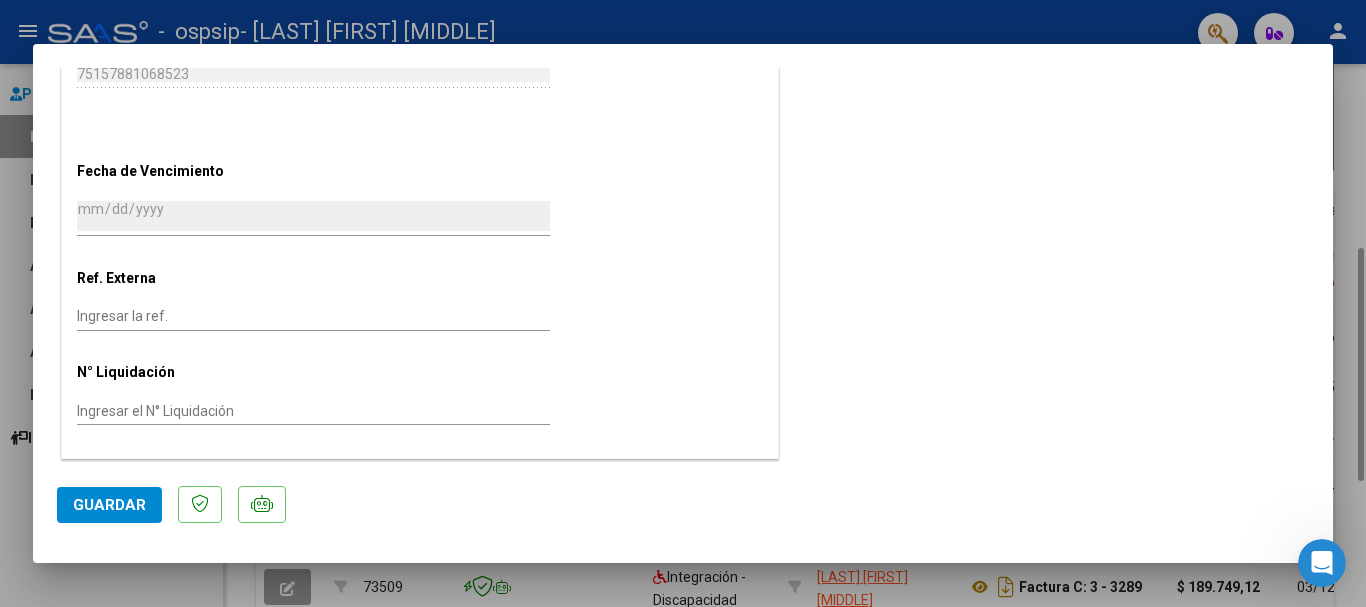 click at bounding box center (683, 303) 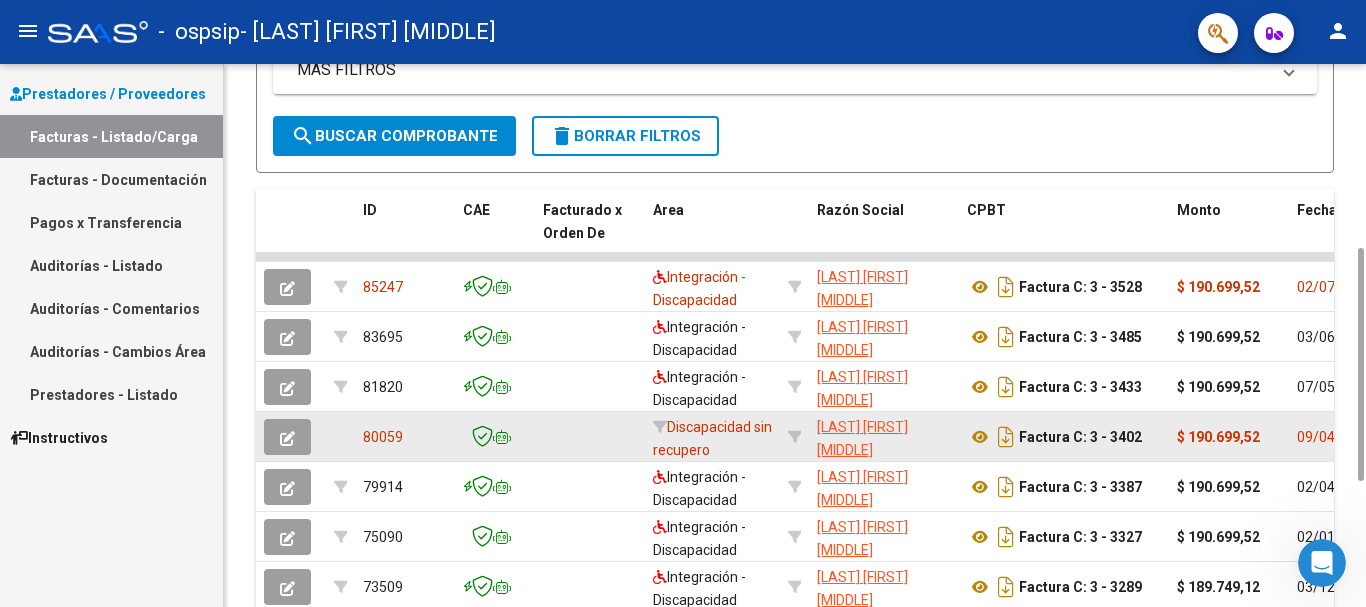 click 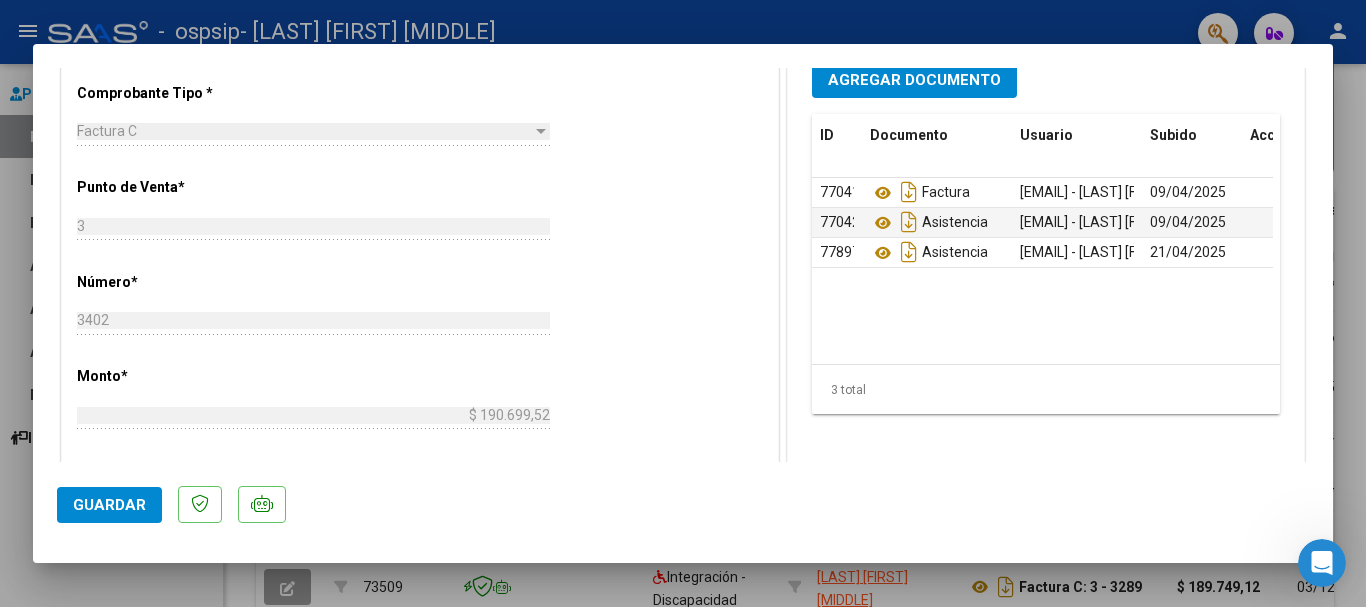 scroll, scrollTop: 441, scrollLeft: 0, axis: vertical 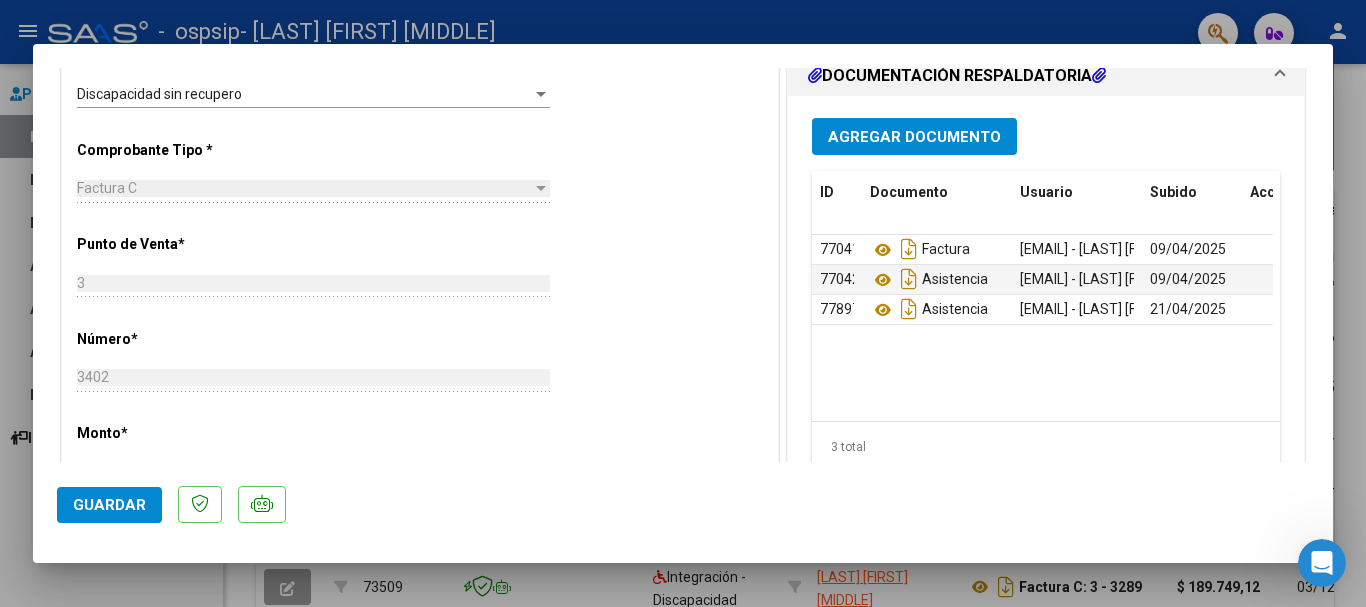 click at bounding box center [683, 303] 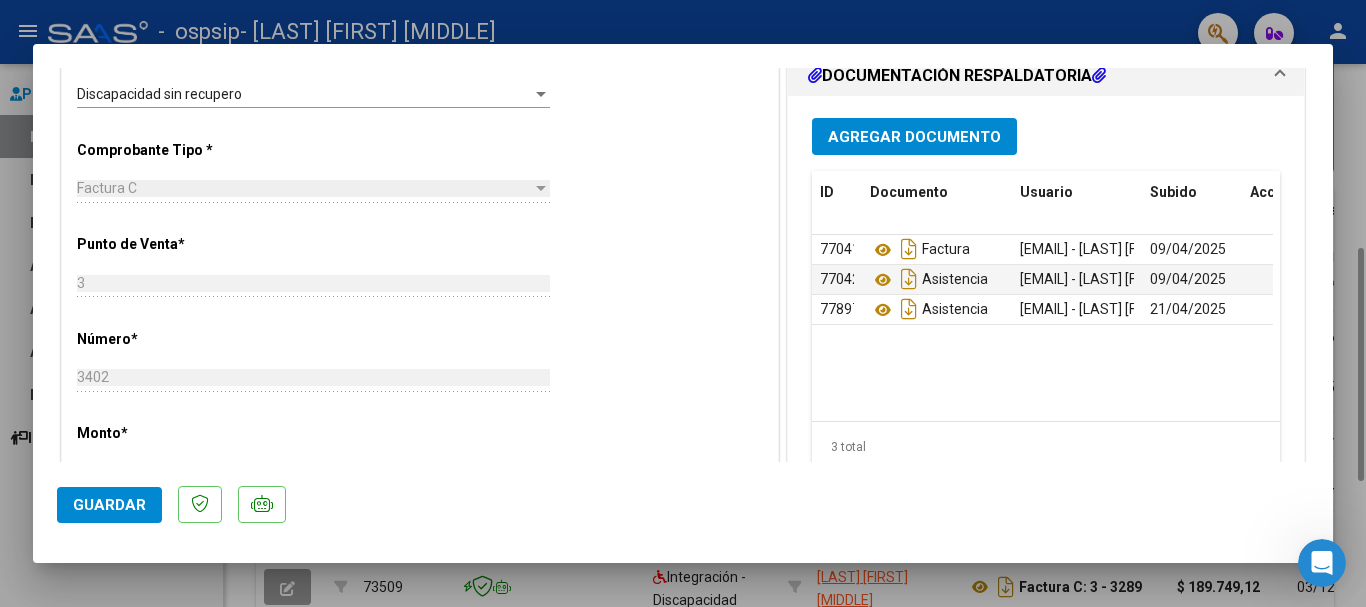 type 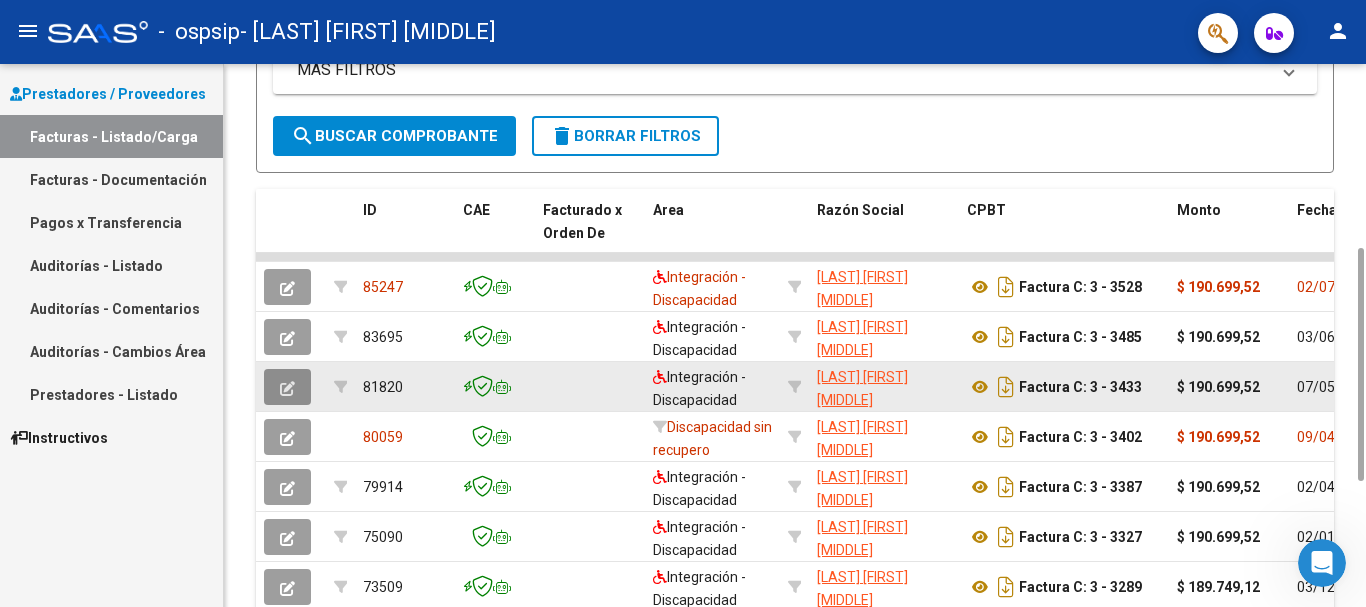 click 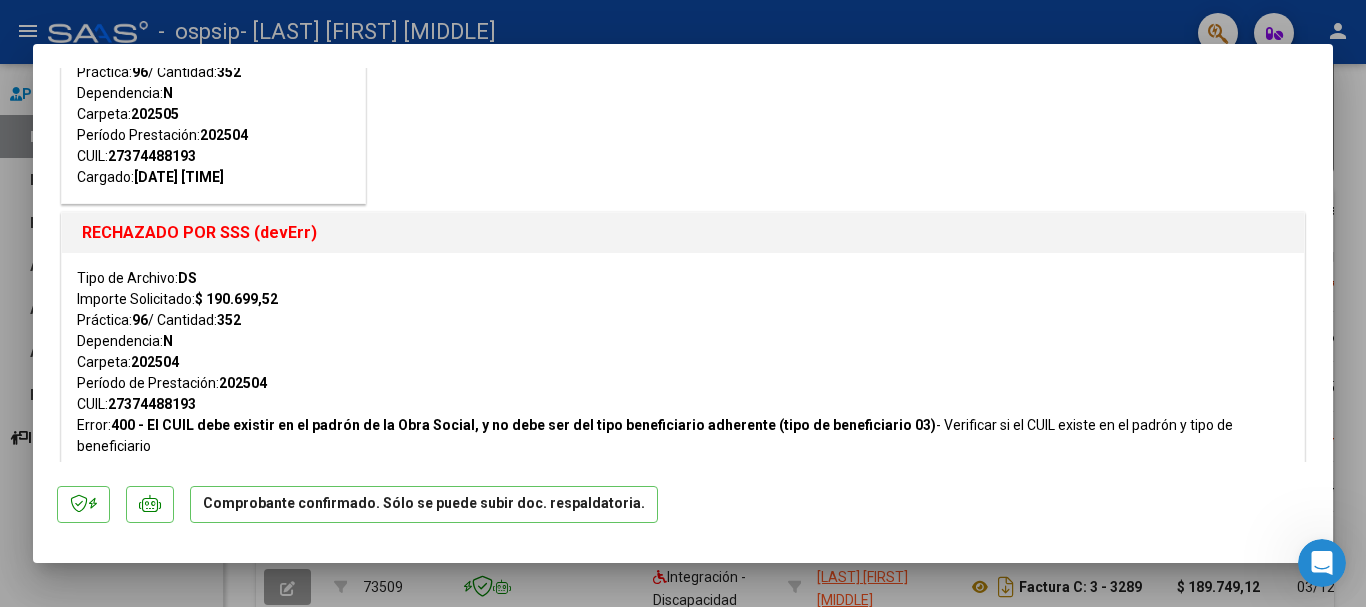 scroll, scrollTop: 400, scrollLeft: 0, axis: vertical 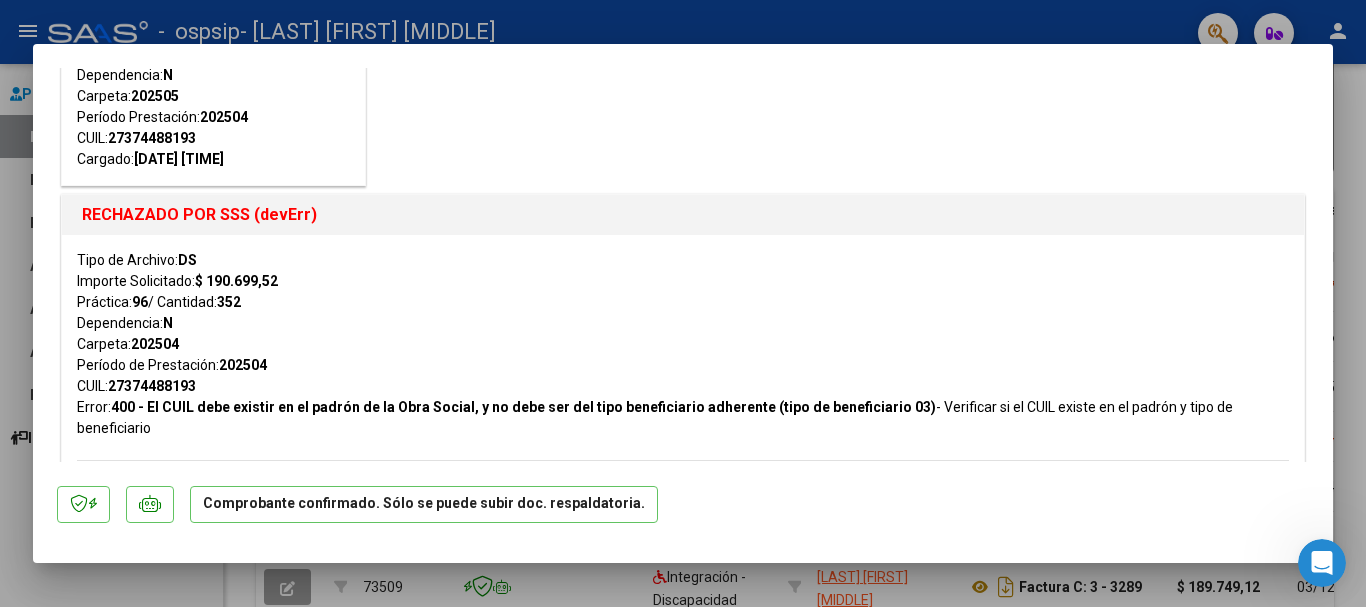 click at bounding box center (683, 303) 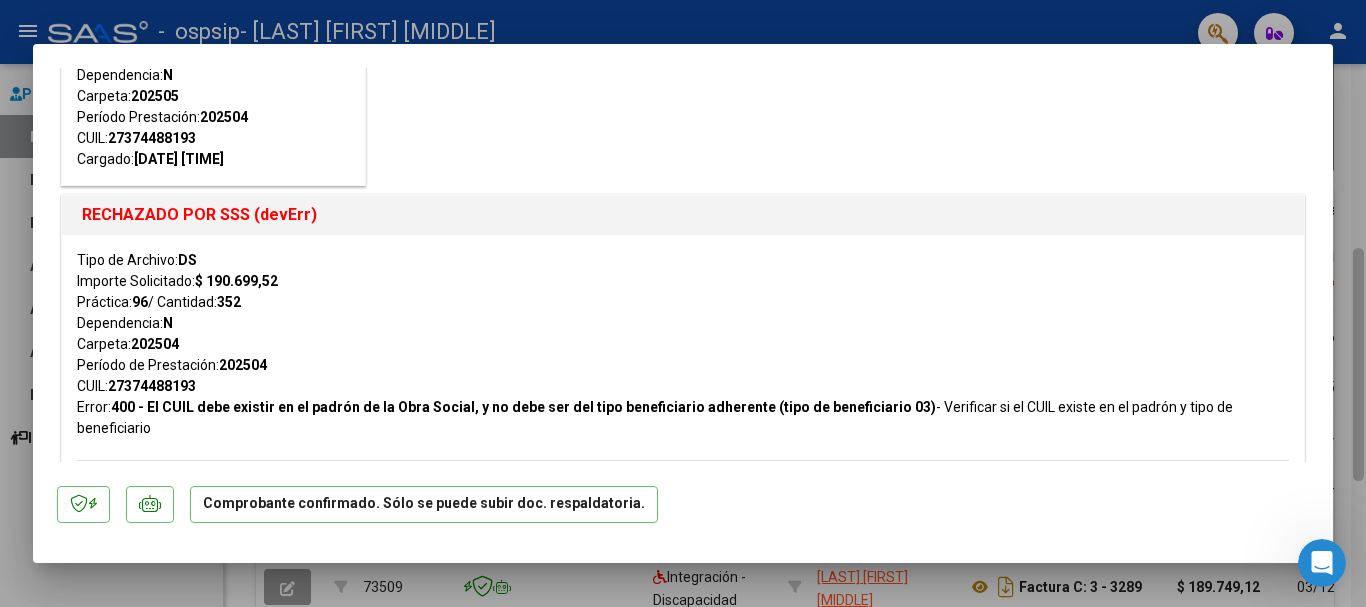 type 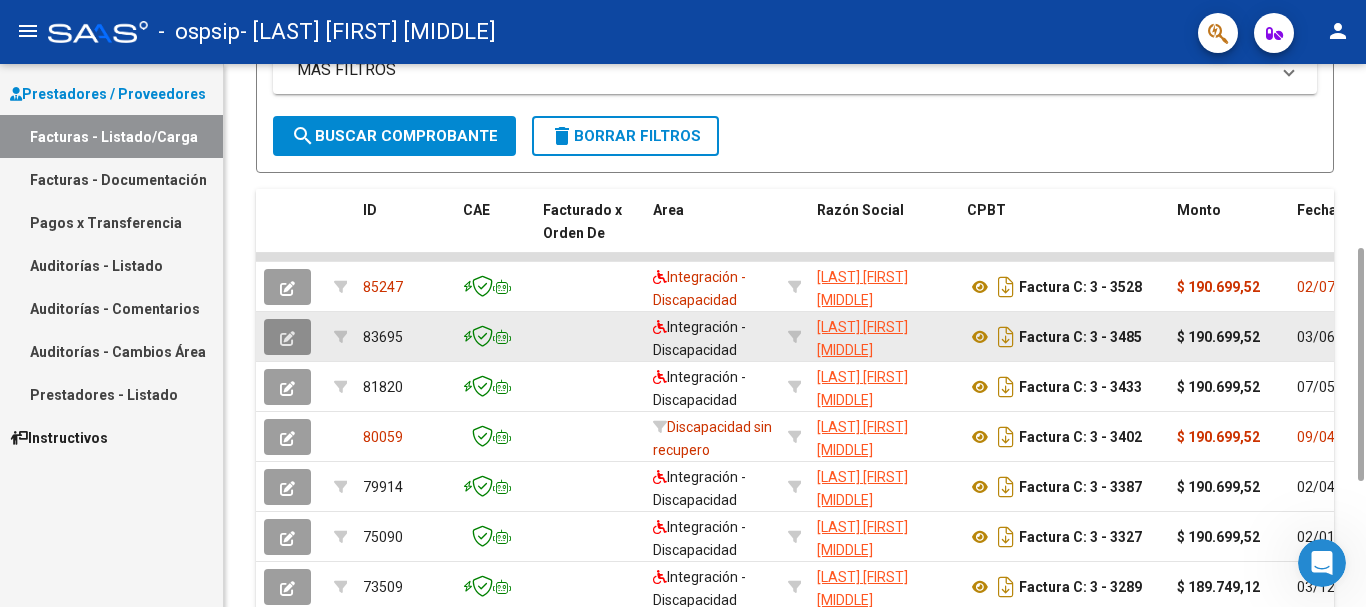 click 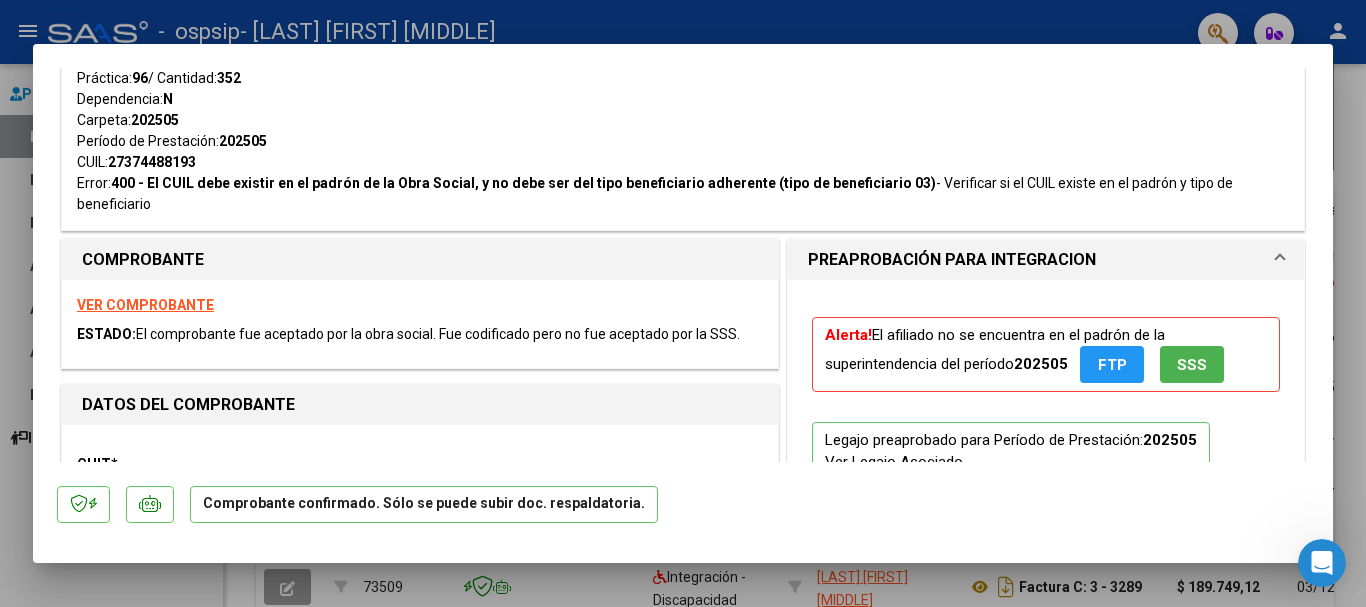 scroll, scrollTop: 500, scrollLeft: 0, axis: vertical 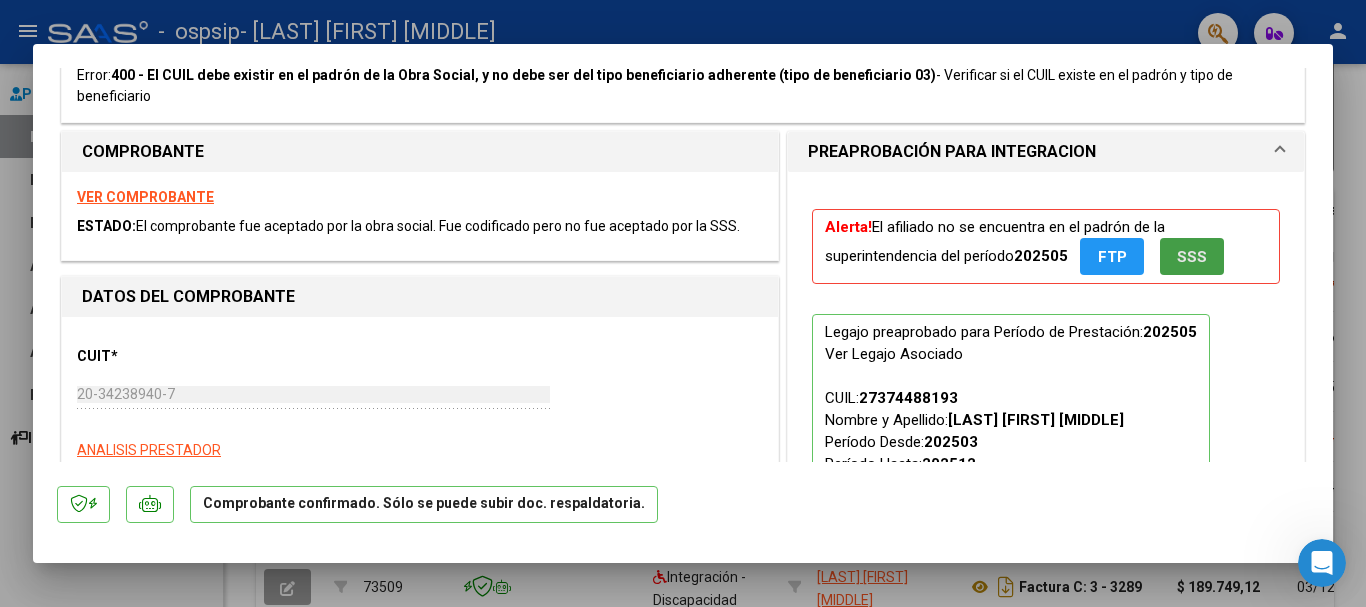 click on "SSS" 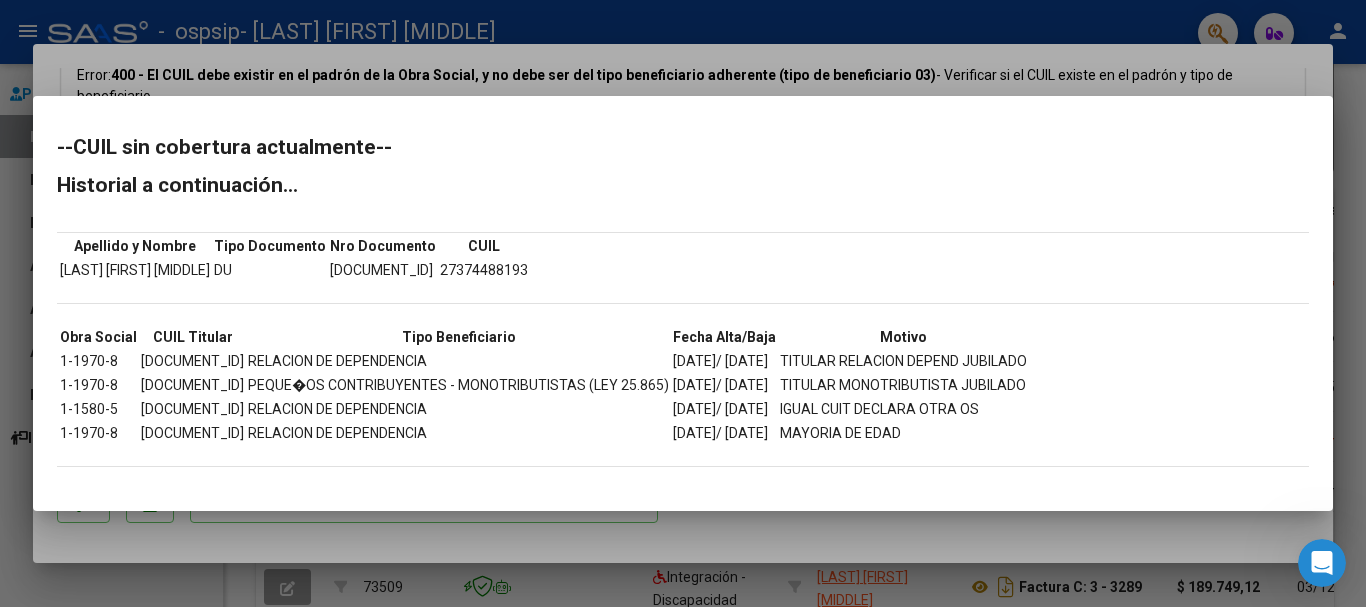 click at bounding box center [683, 303] 